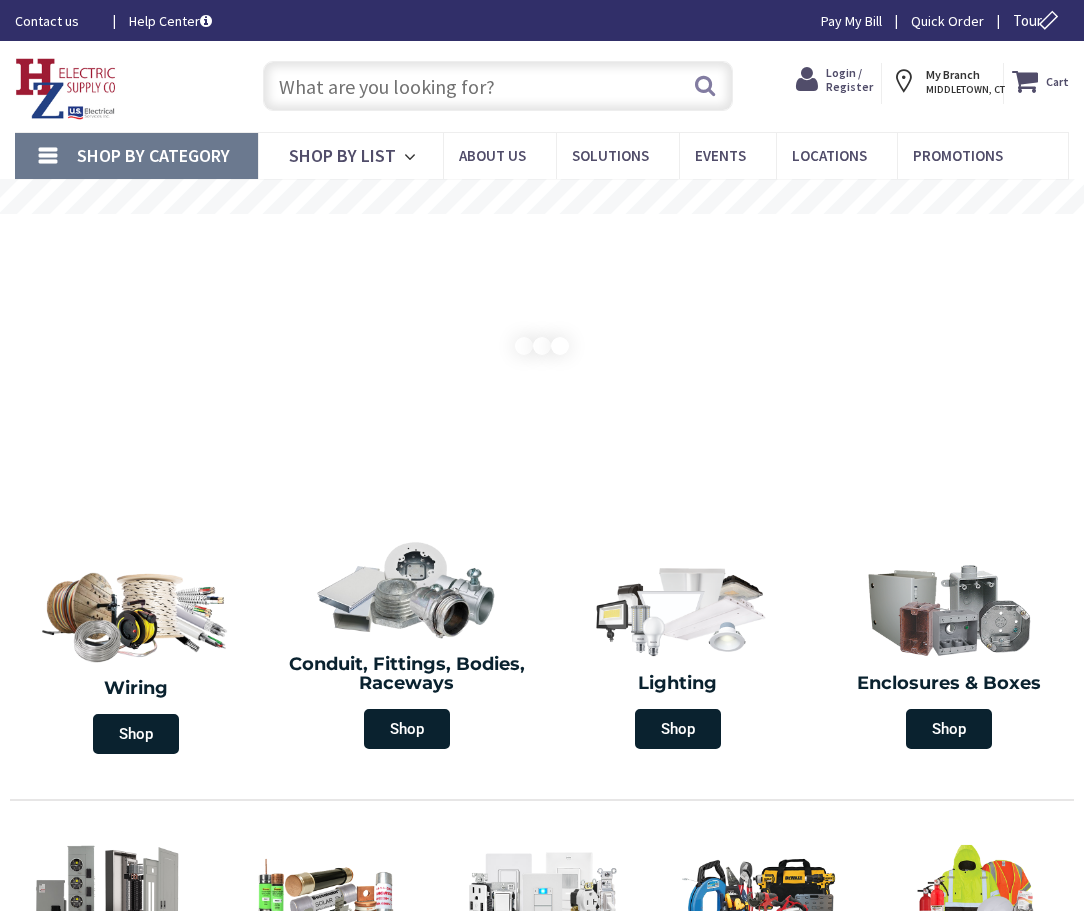 scroll, scrollTop: 0, scrollLeft: 0, axis: both 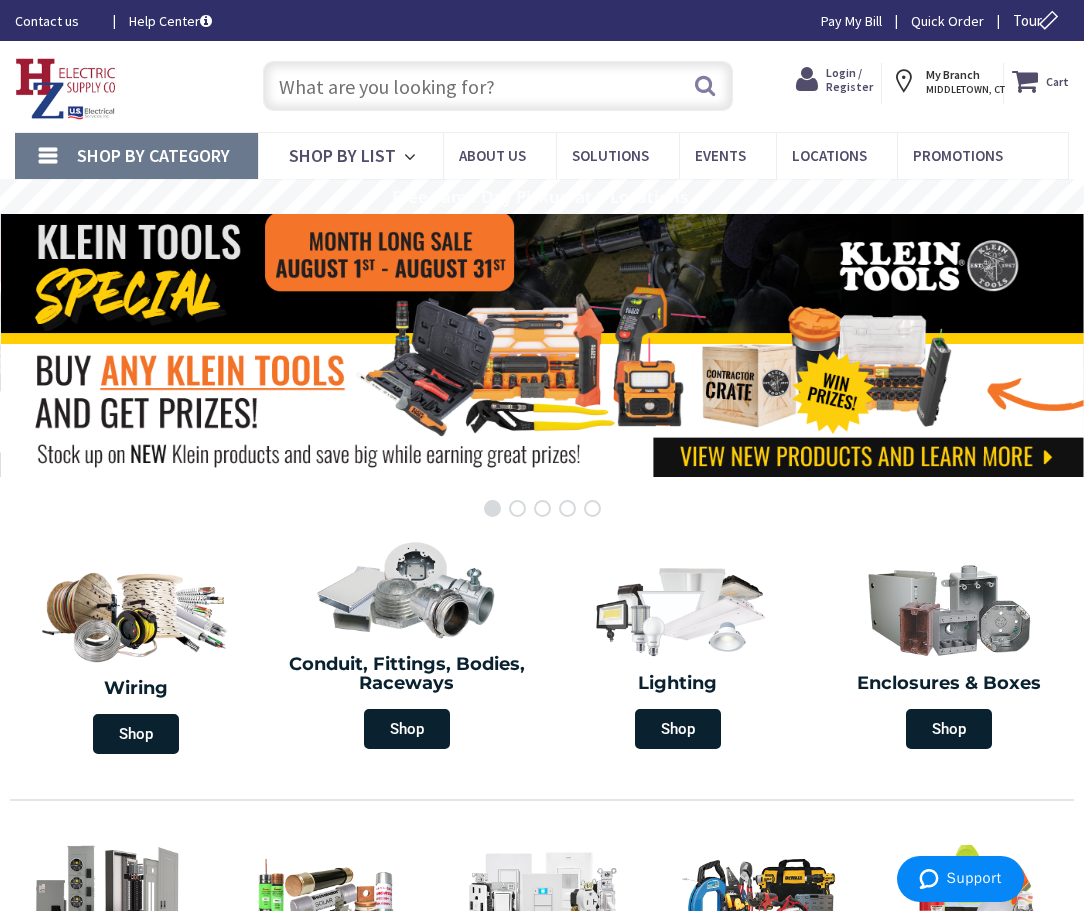 click at bounding box center [497, 86] 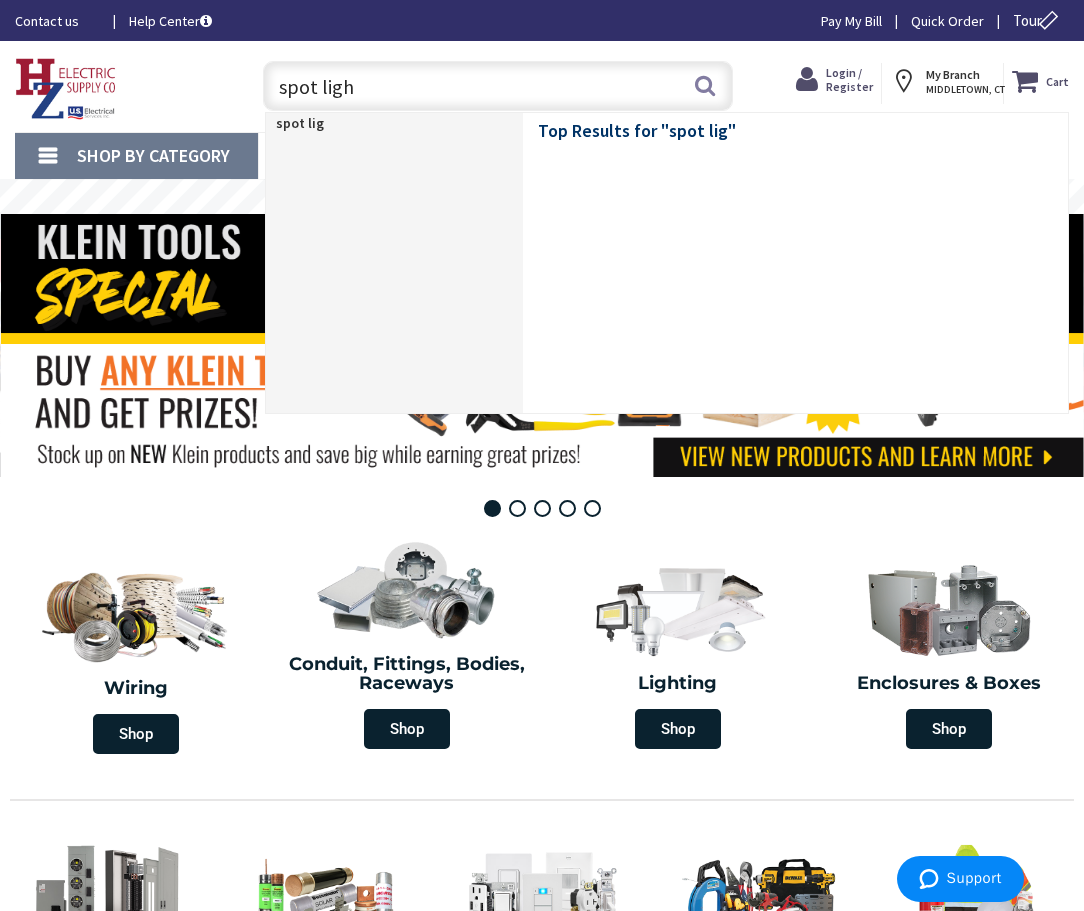 type on "spot light" 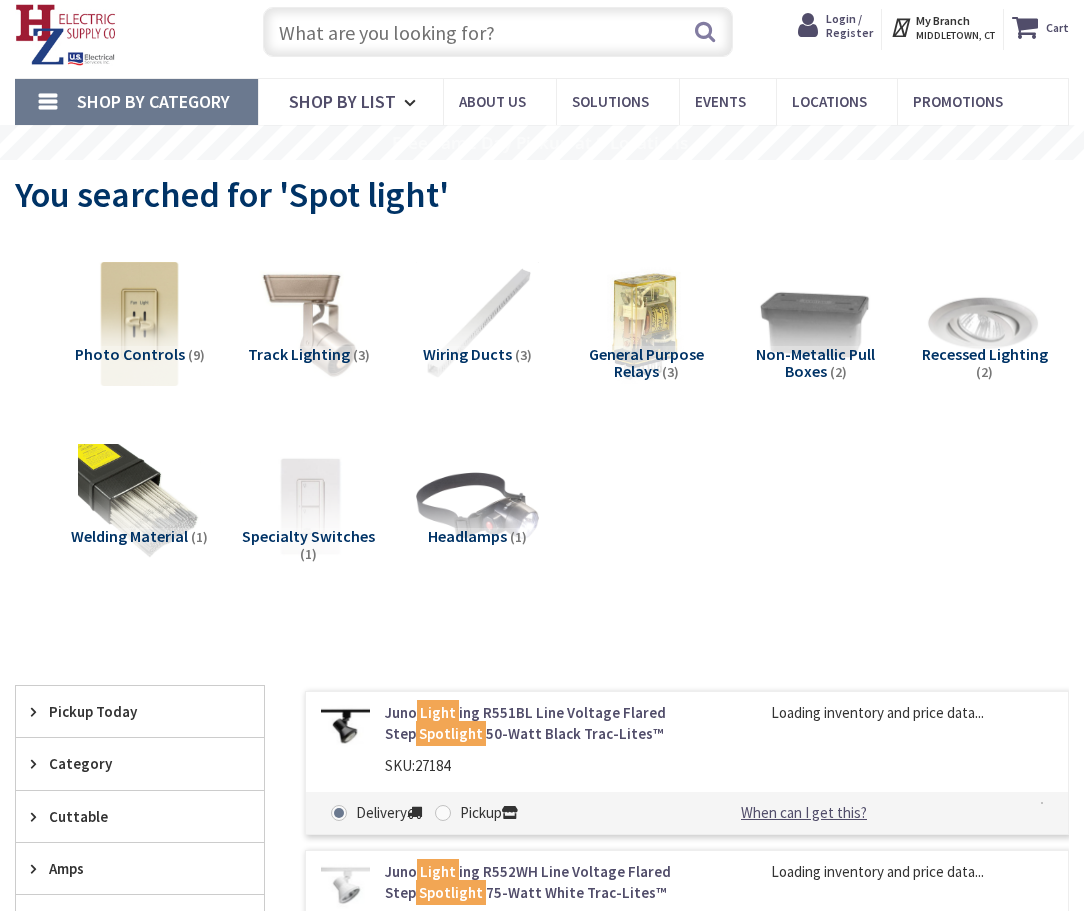 scroll, scrollTop: 202, scrollLeft: 0, axis: vertical 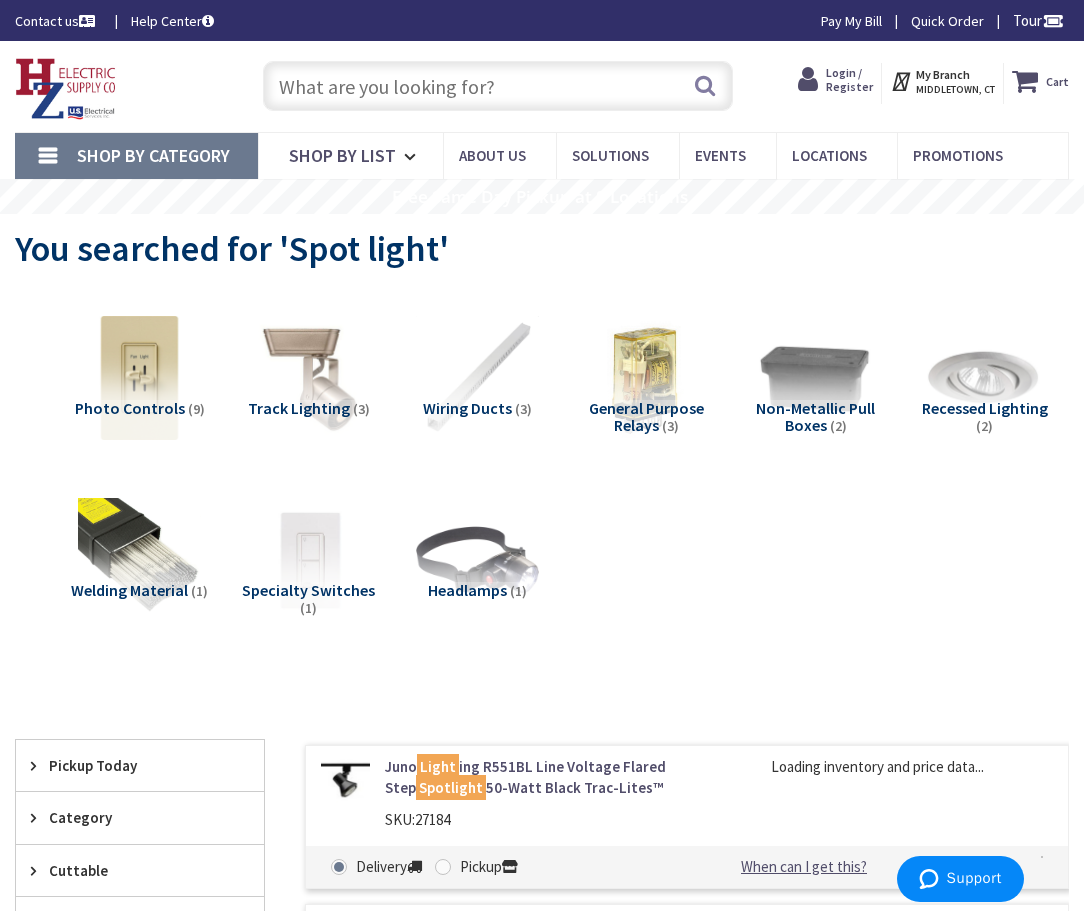 click at bounding box center (497, 86) 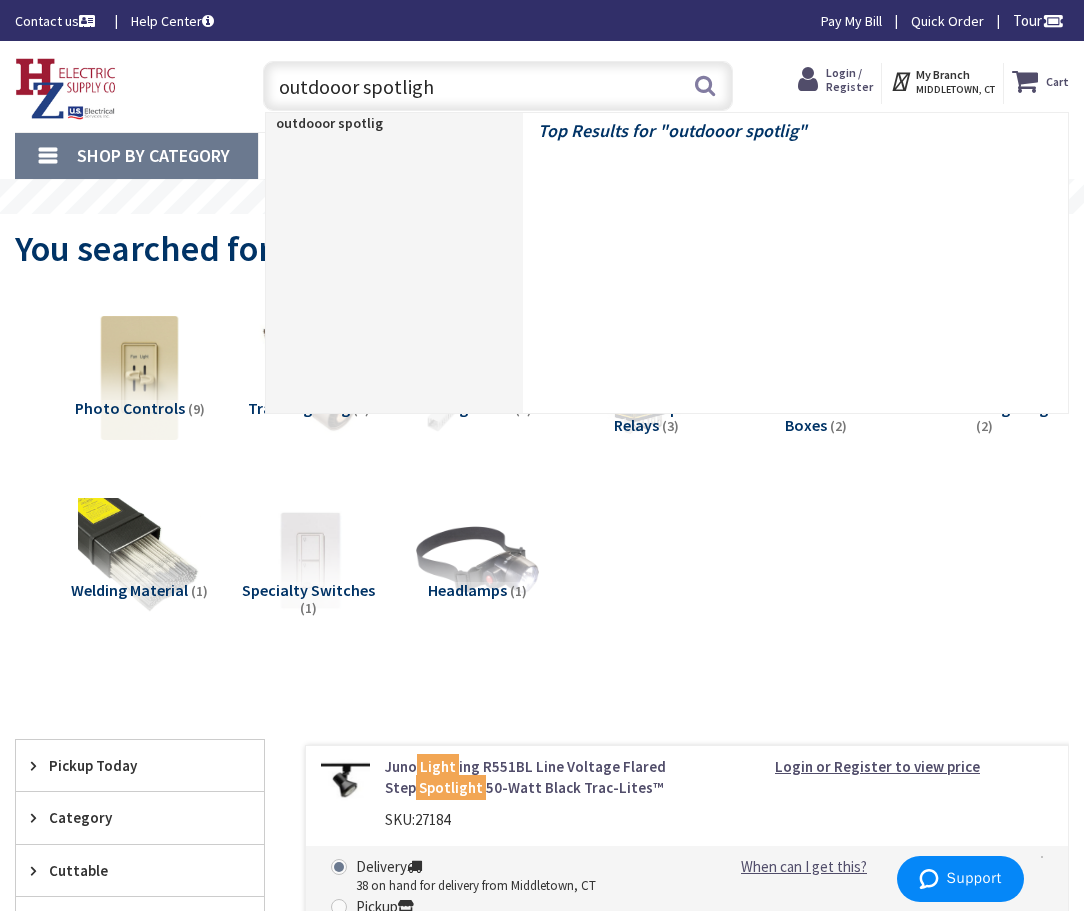 type on "outdooor spotlight" 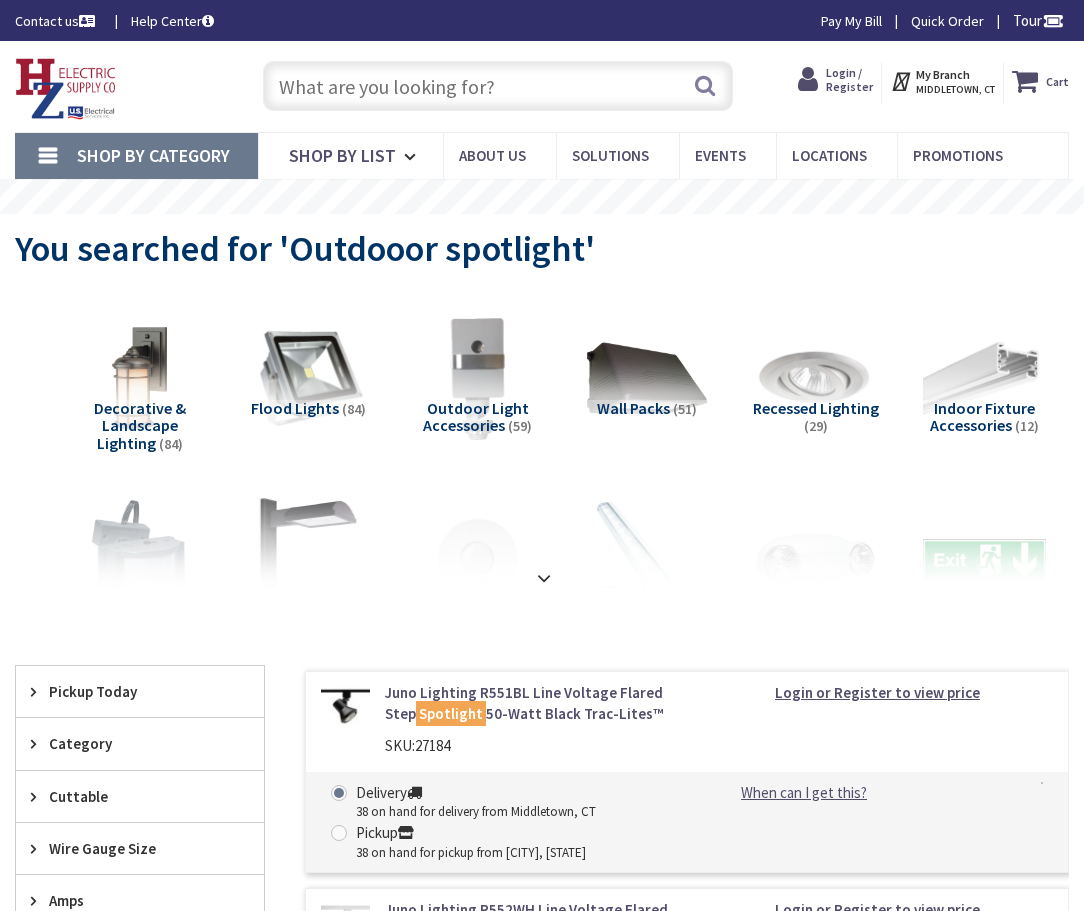 scroll, scrollTop: 0, scrollLeft: 0, axis: both 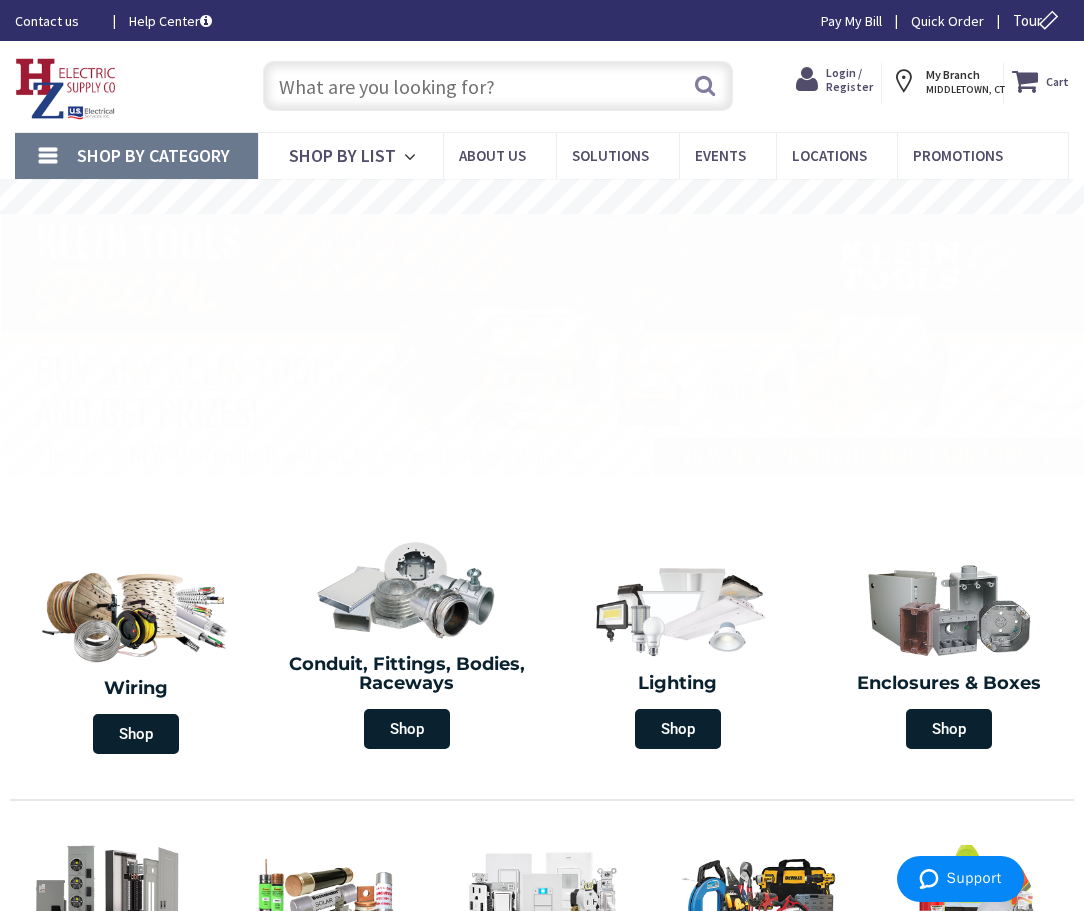 click at bounding box center (497, 86) 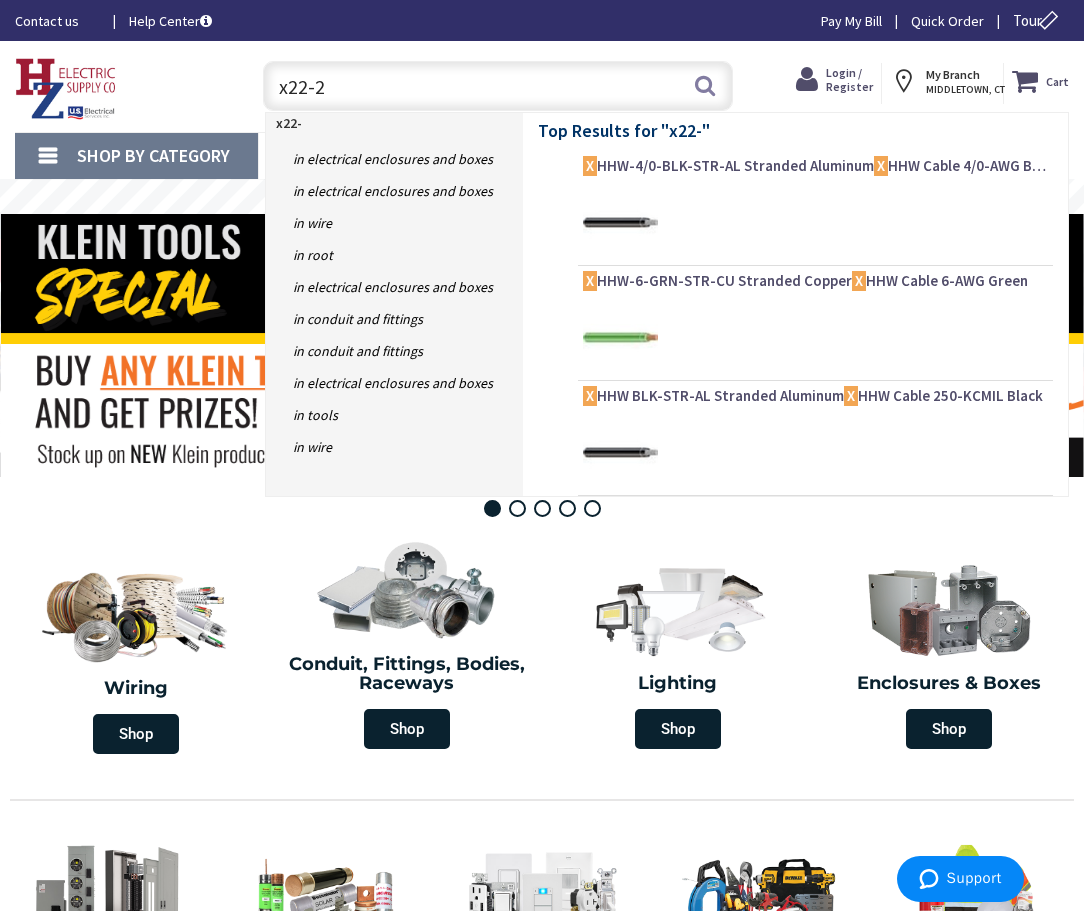 type on "x22-20" 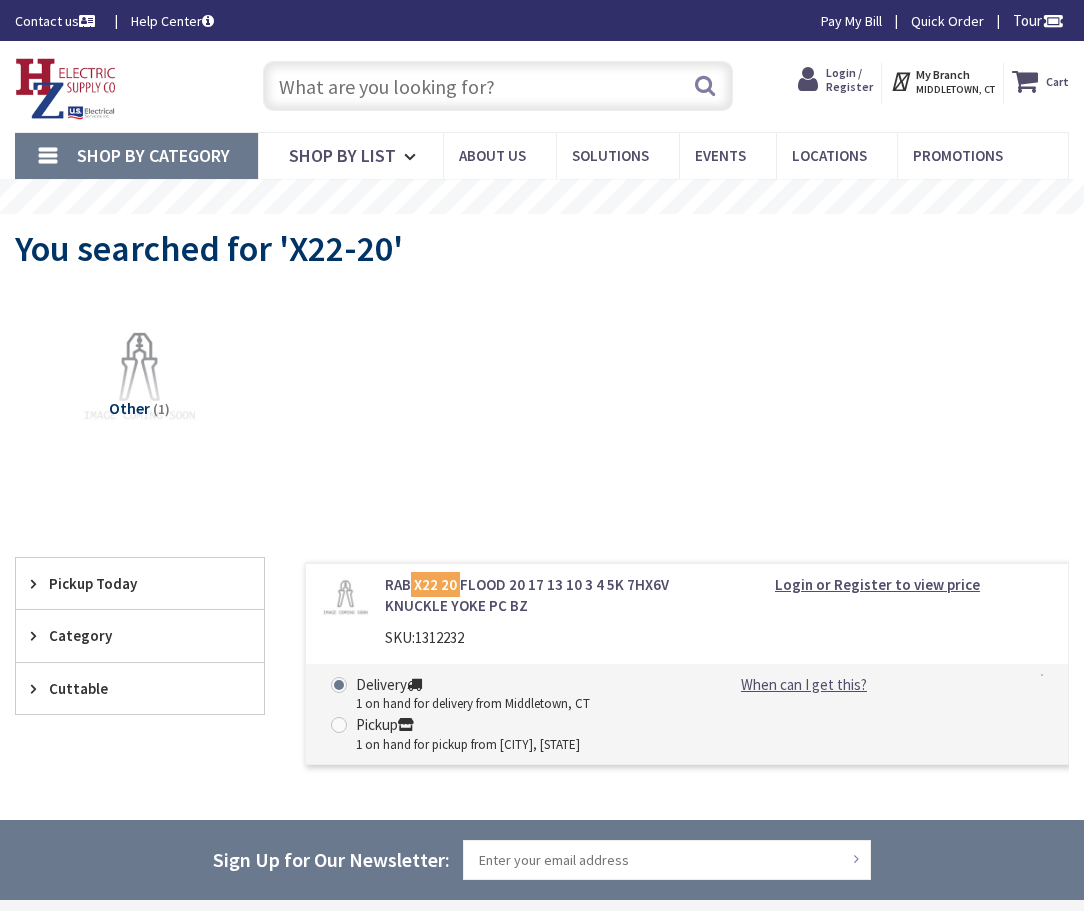 scroll, scrollTop: 0, scrollLeft: 0, axis: both 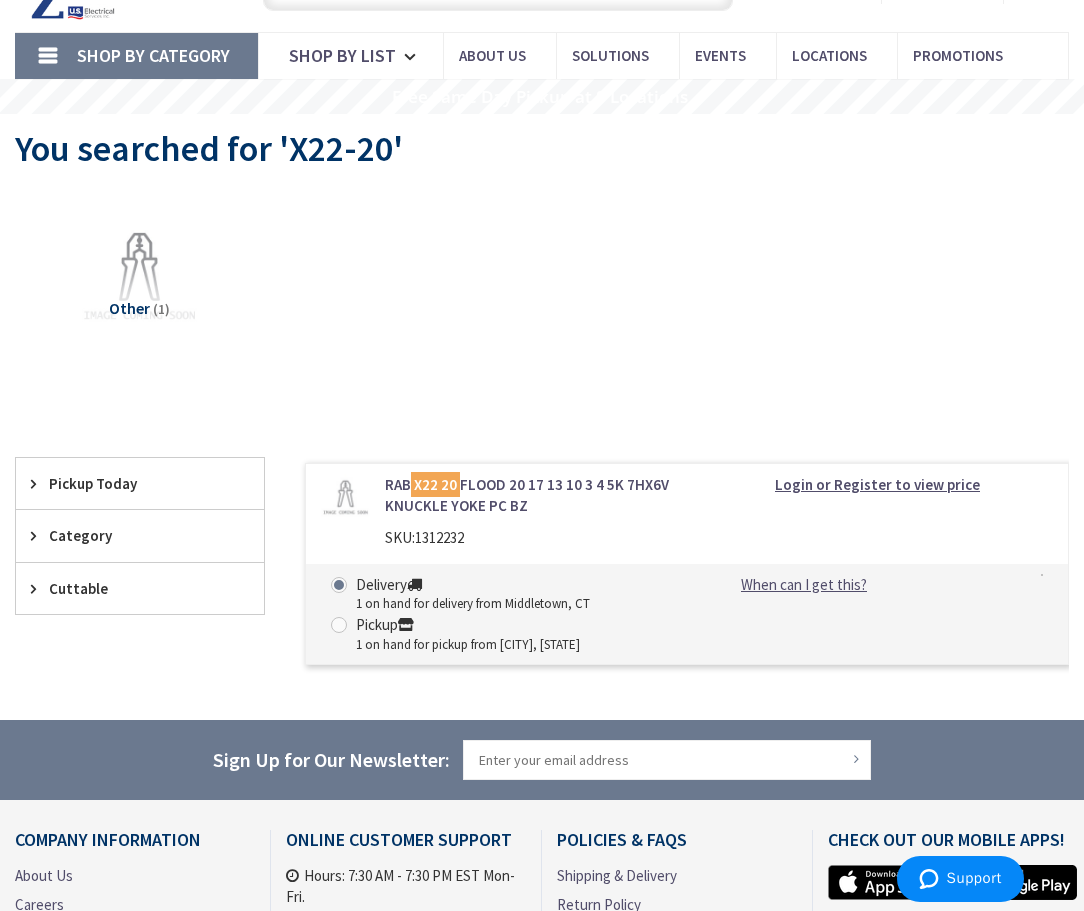click on "Login or Register to view price" at bounding box center [877, 484] 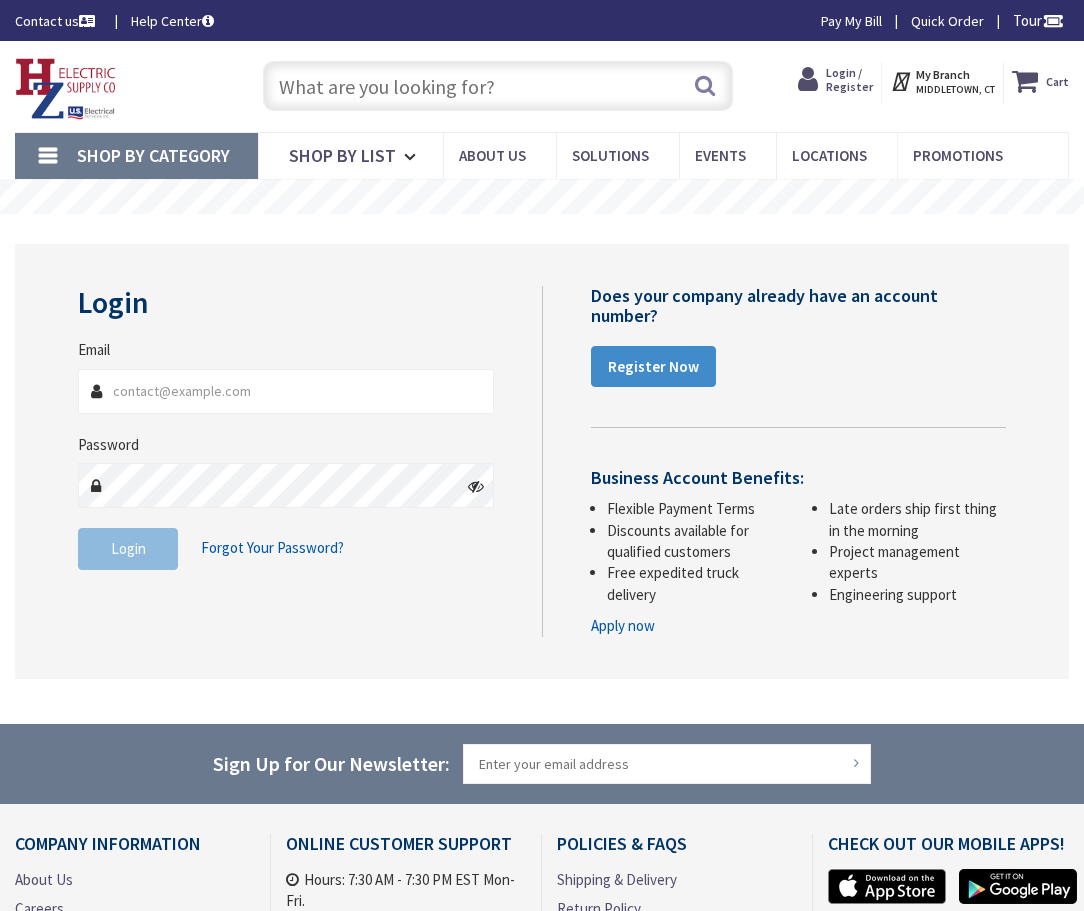 scroll, scrollTop: 0, scrollLeft: 0, axis: both 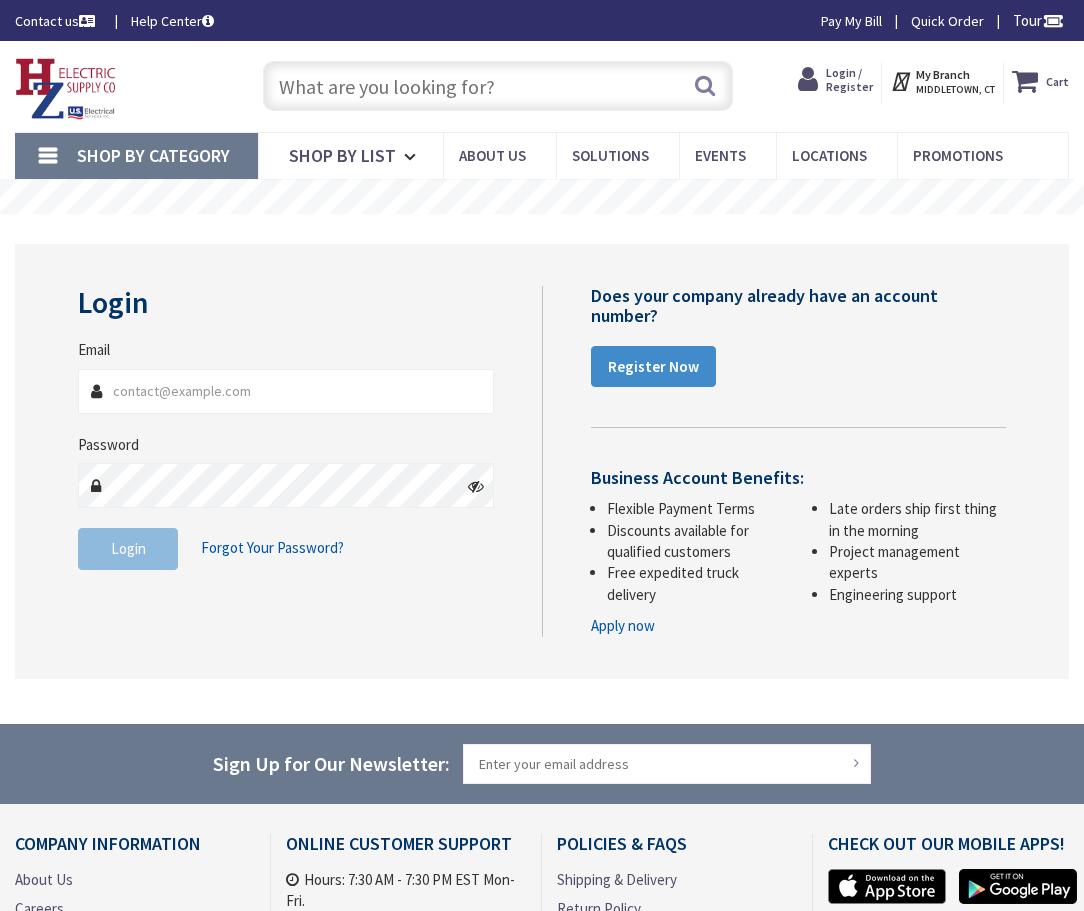 type on "[EMAIL]" 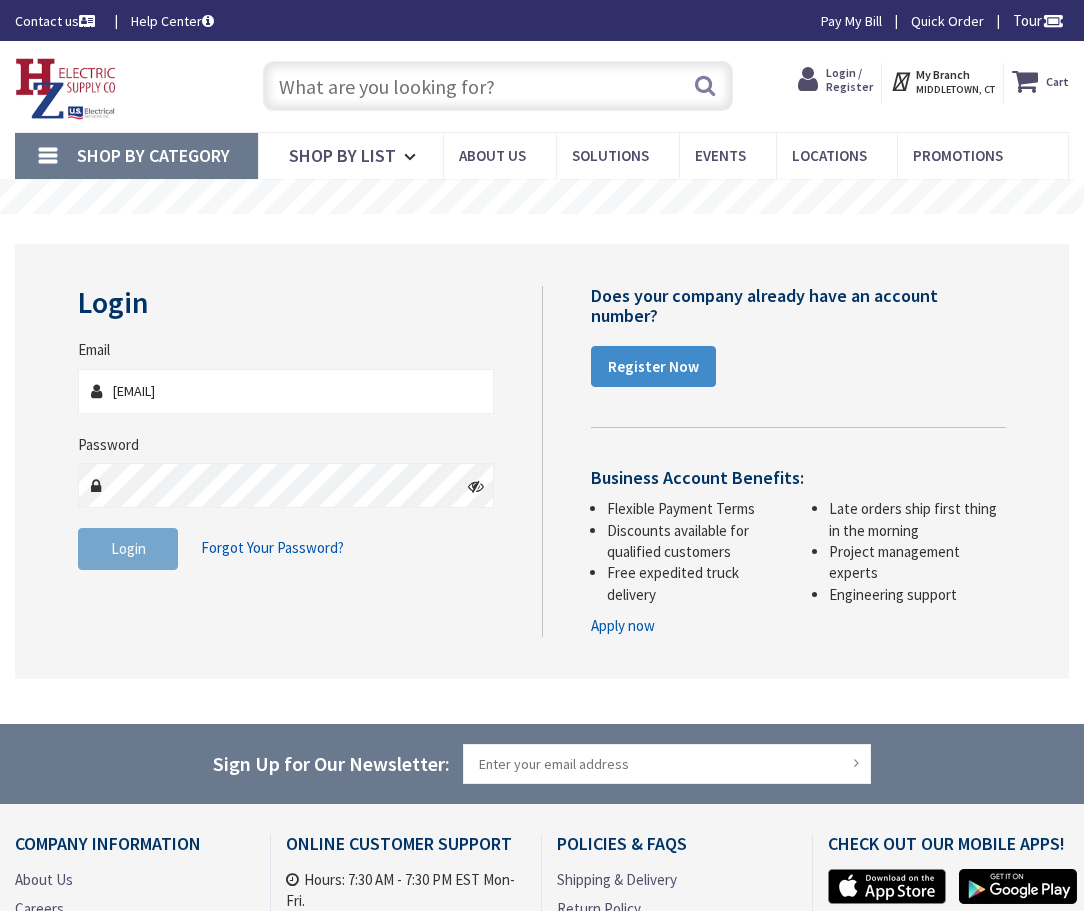 click on "Login" at bounding box center [128, 548] 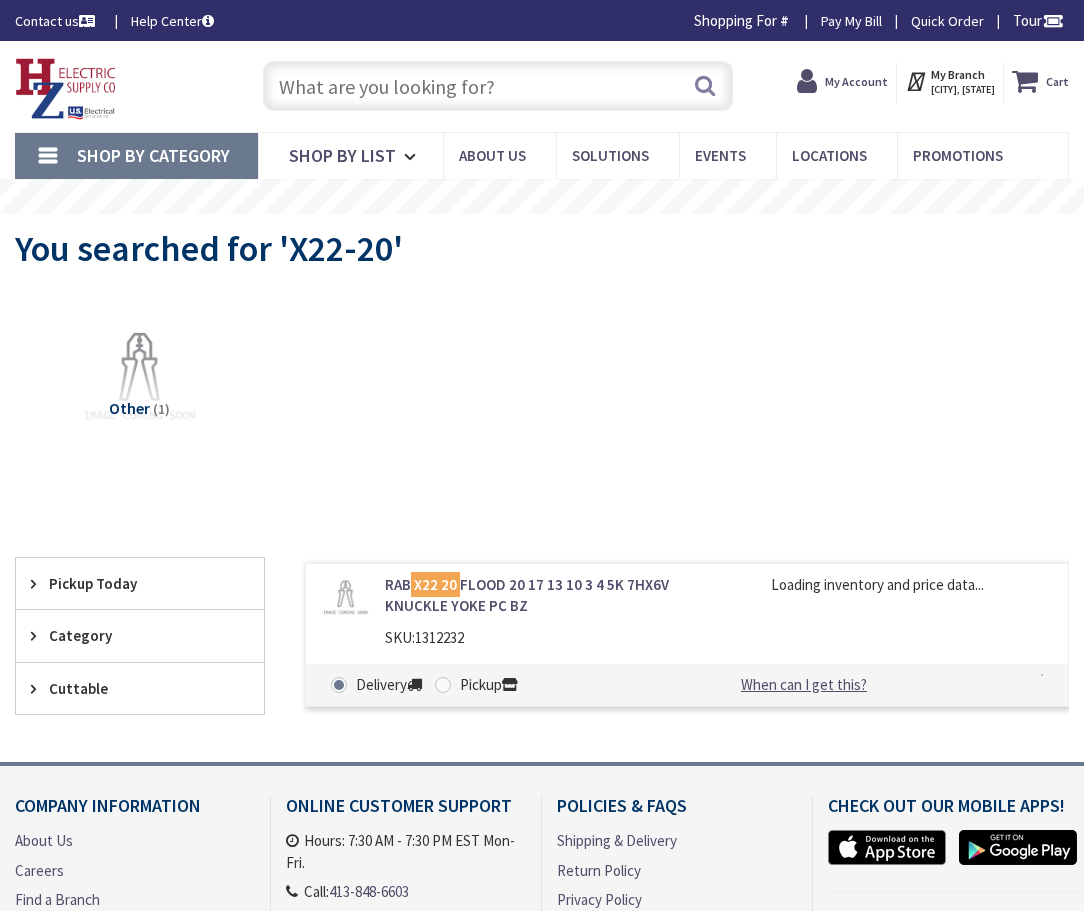 scroll, scrollTop: 0, scrollLeft: 0, axis: both 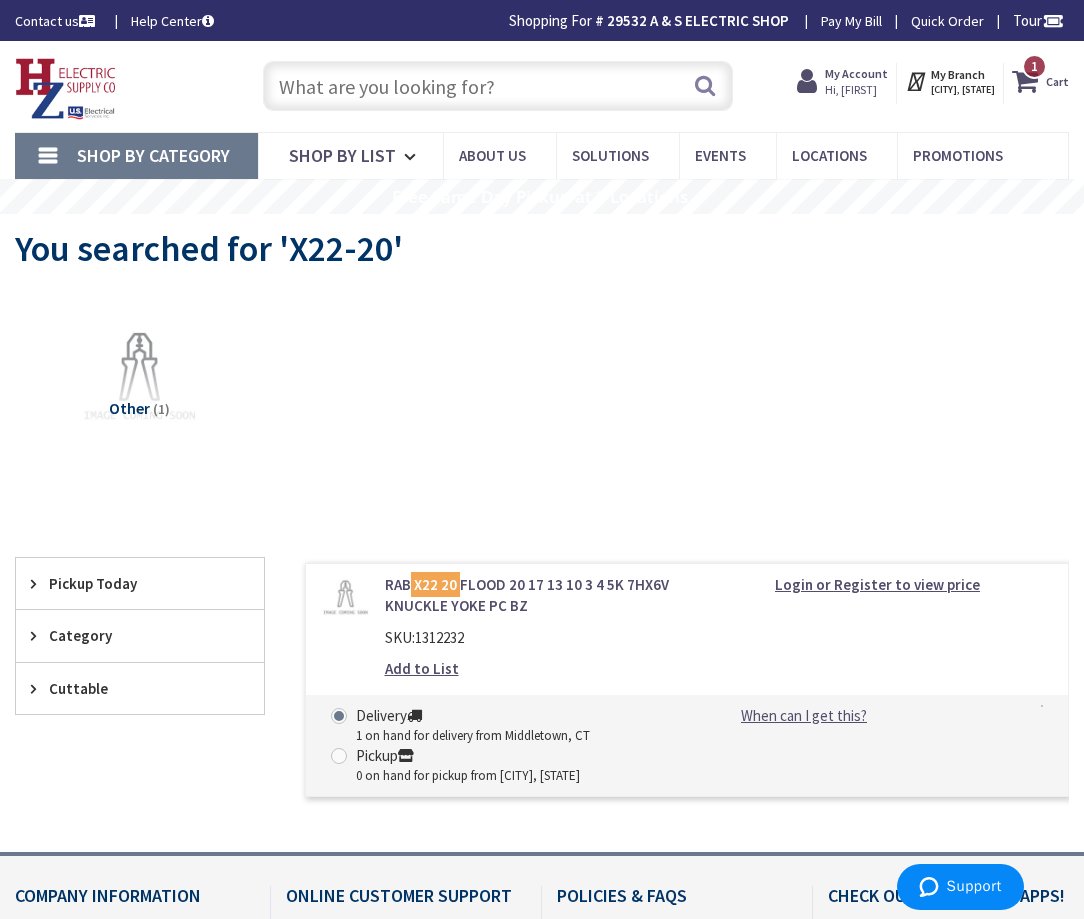 click at bounding box center (497, 86) 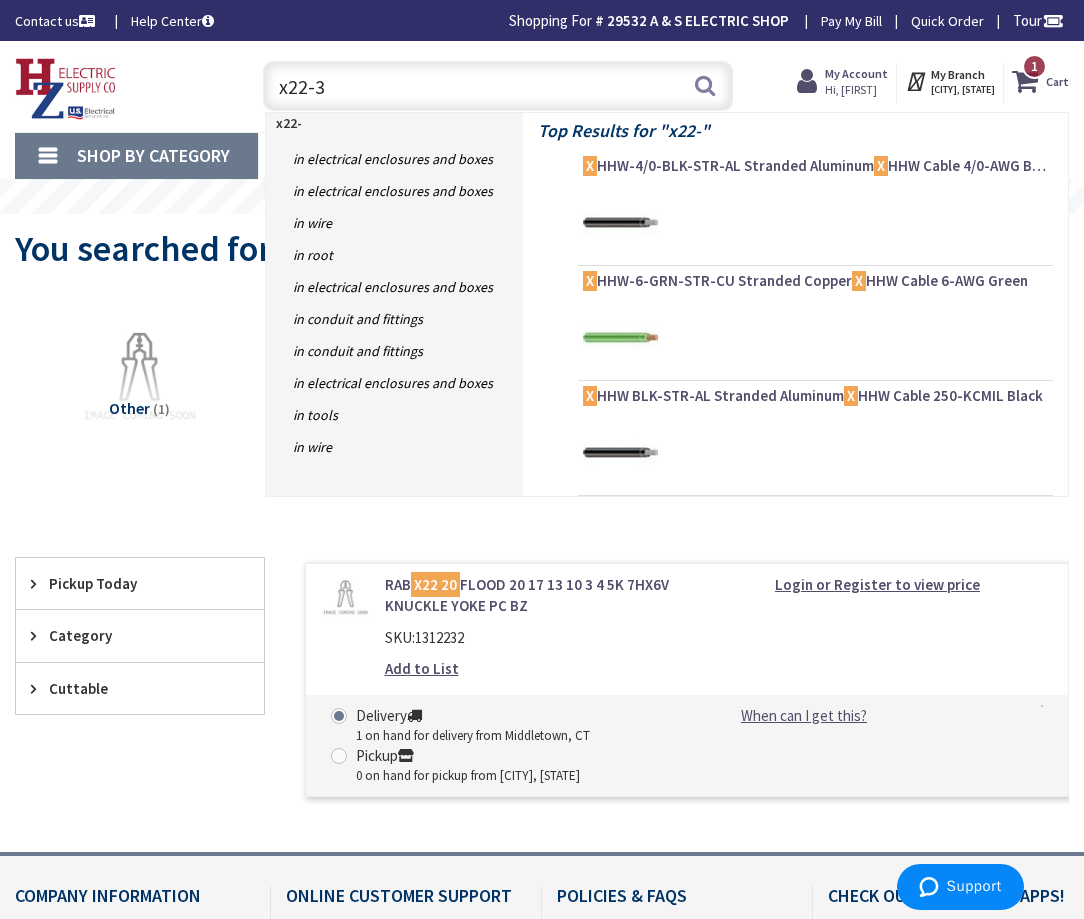 type on "x22-35" 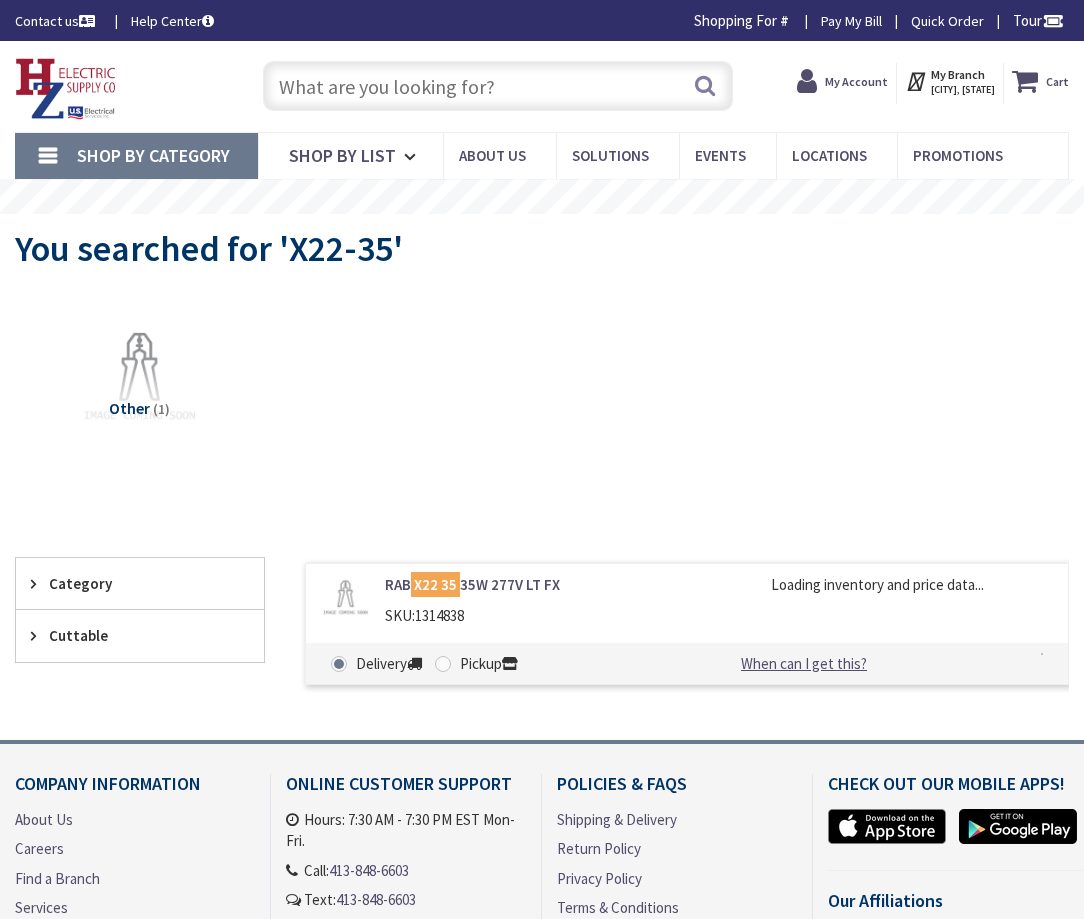 scroll, scrollTop: 0, scrollLeft: 0, axis: both 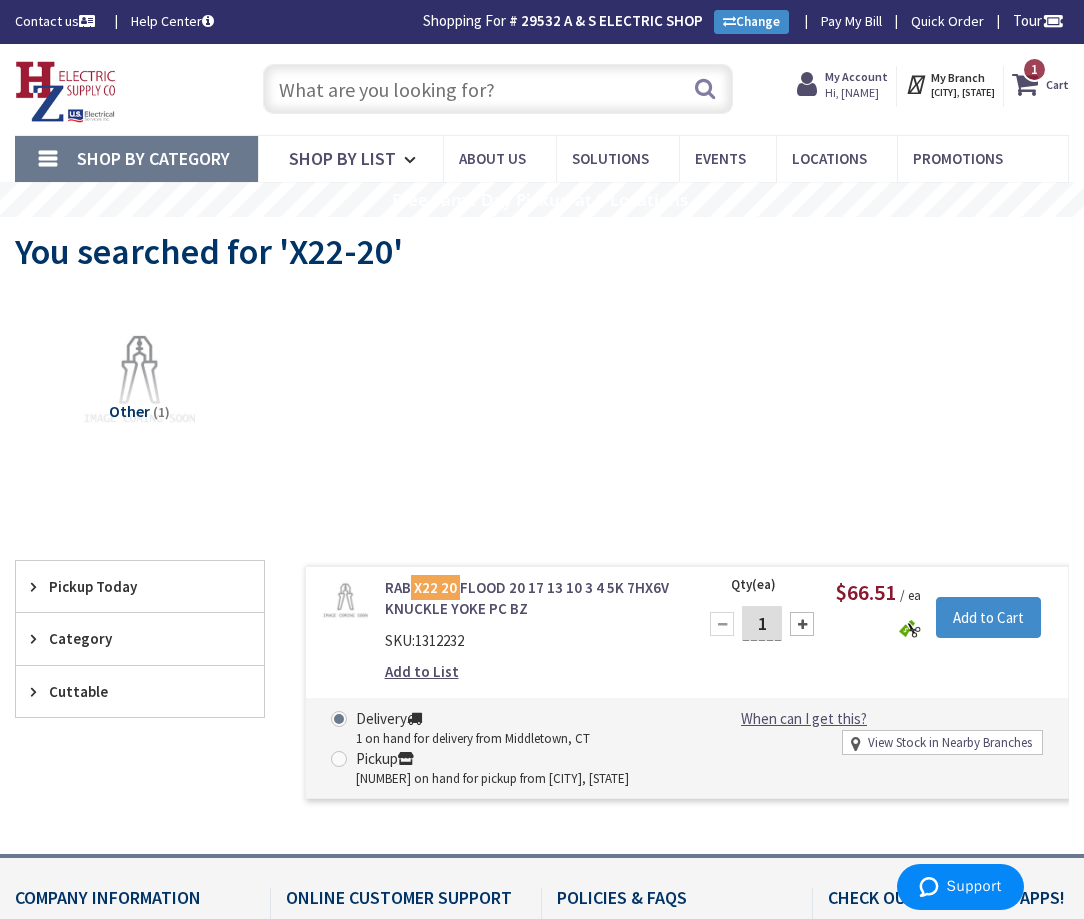 click at bounding box center (497, 89) 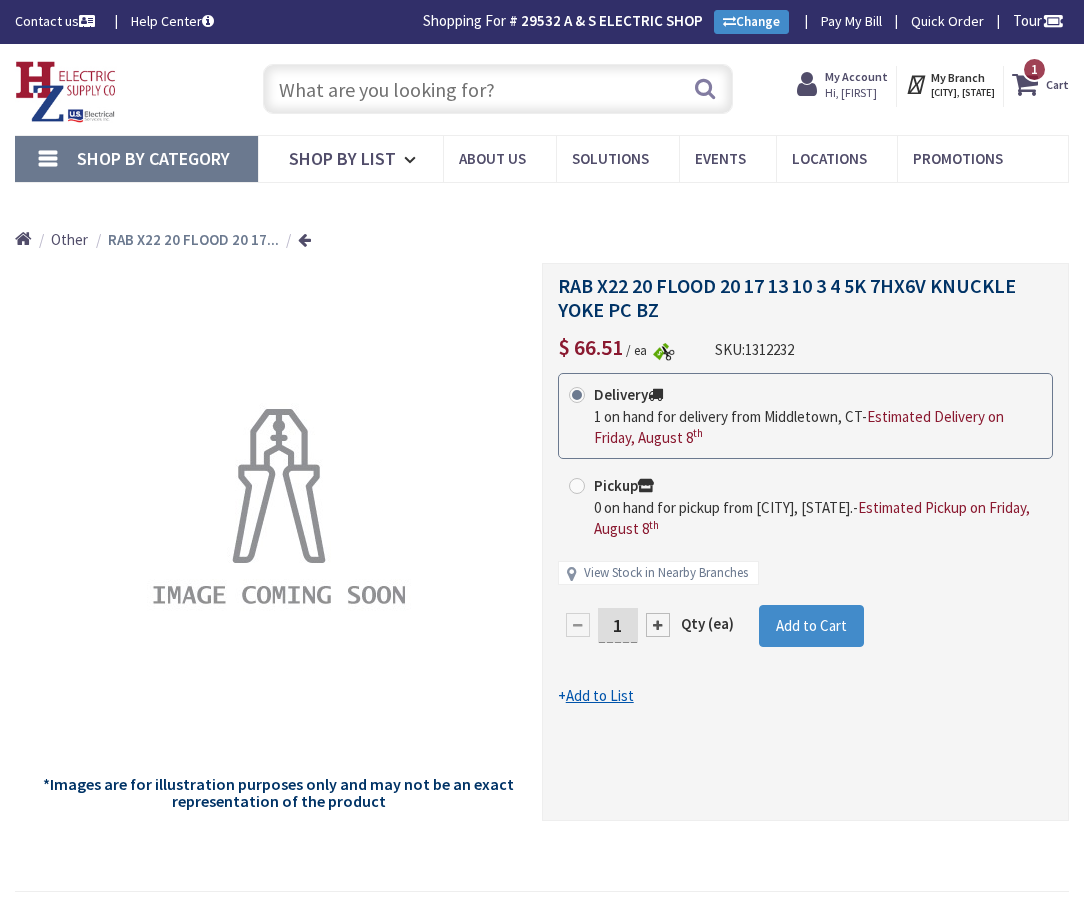 scroll, scrollTop: 0, scrollLeft: 0, axis: both 